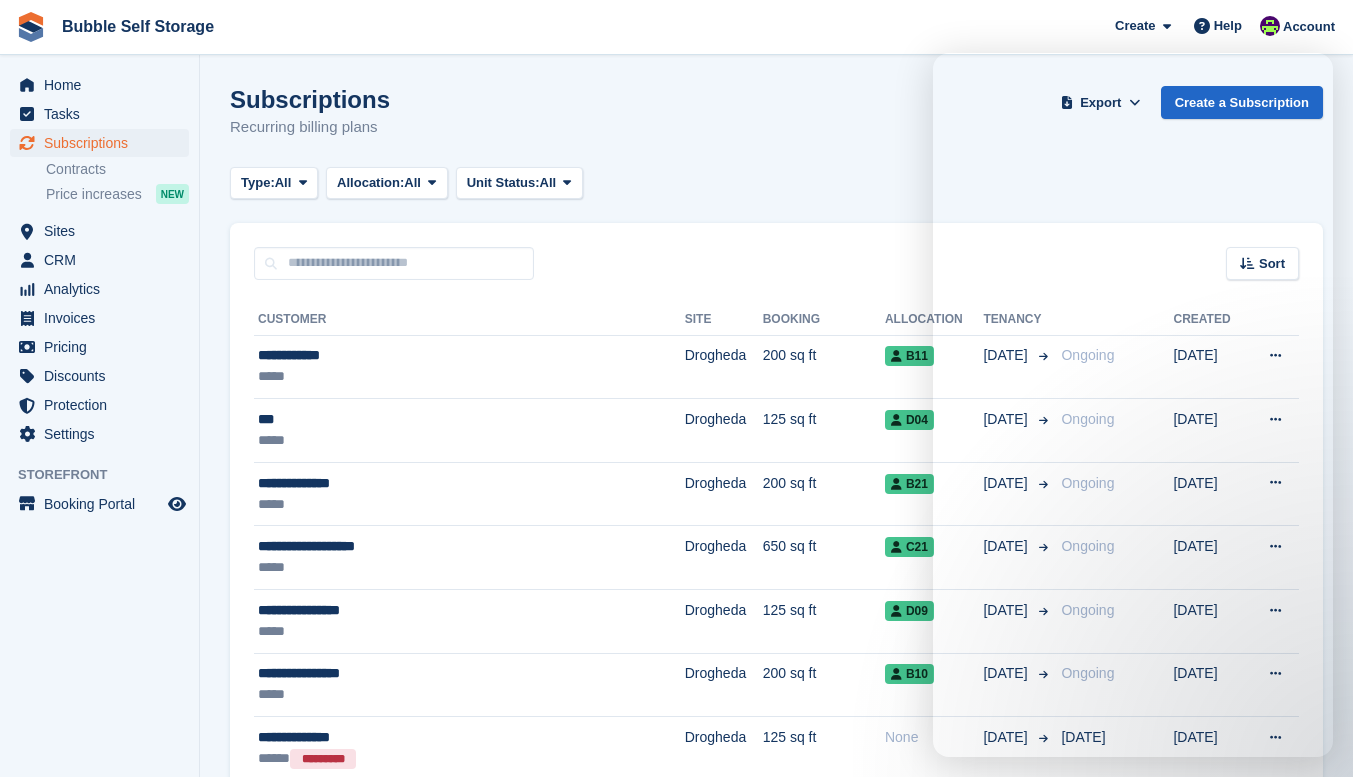 scroll, scrollTop: 0, scrollLeft: 0, axis: both 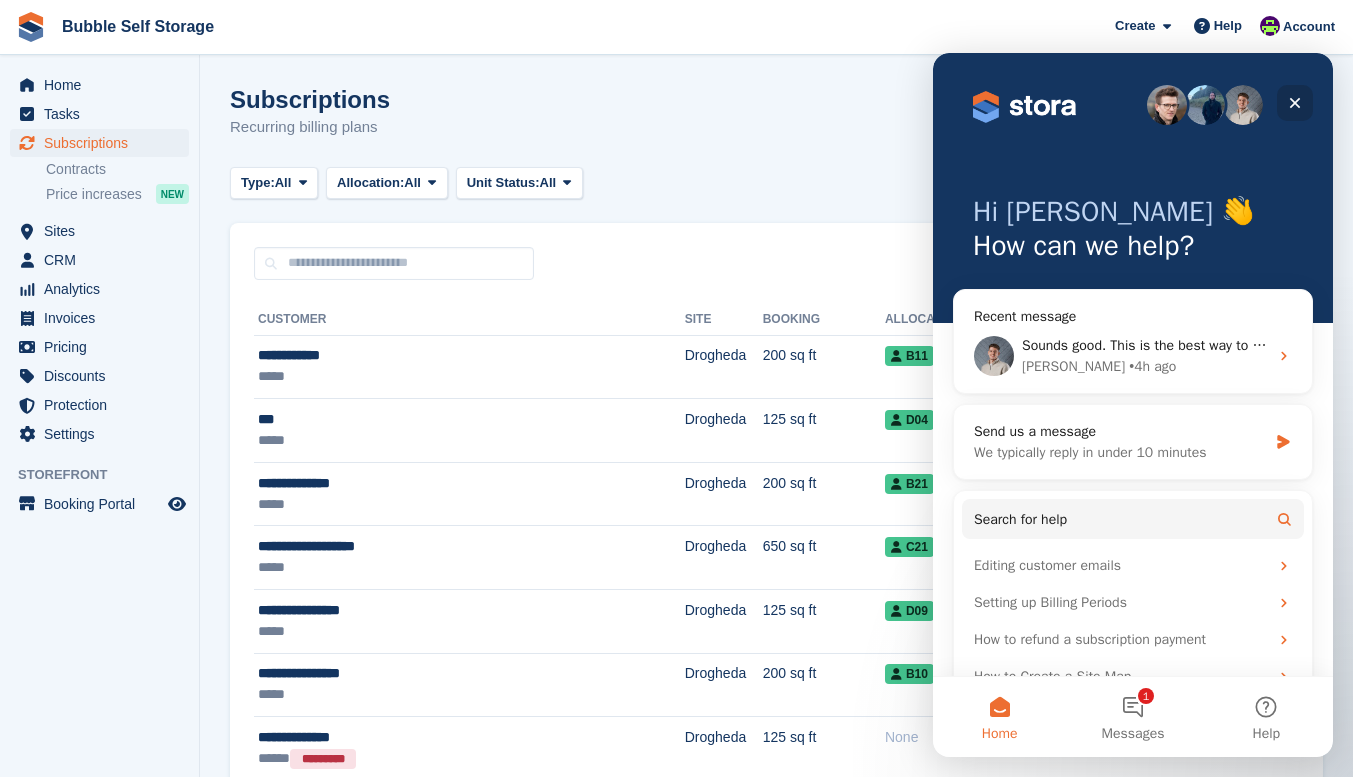 click 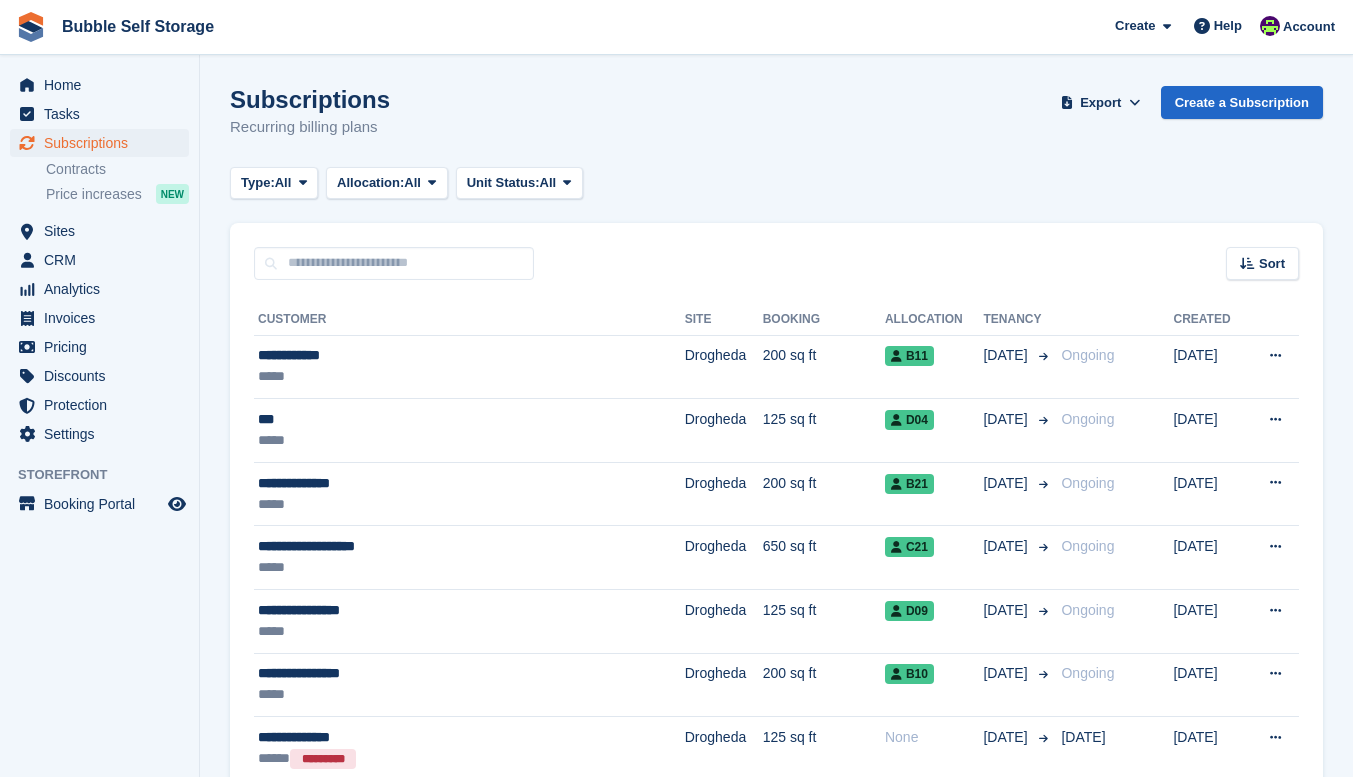 scroll, scrollTop: 0, scrollLeft: 0, axis: both 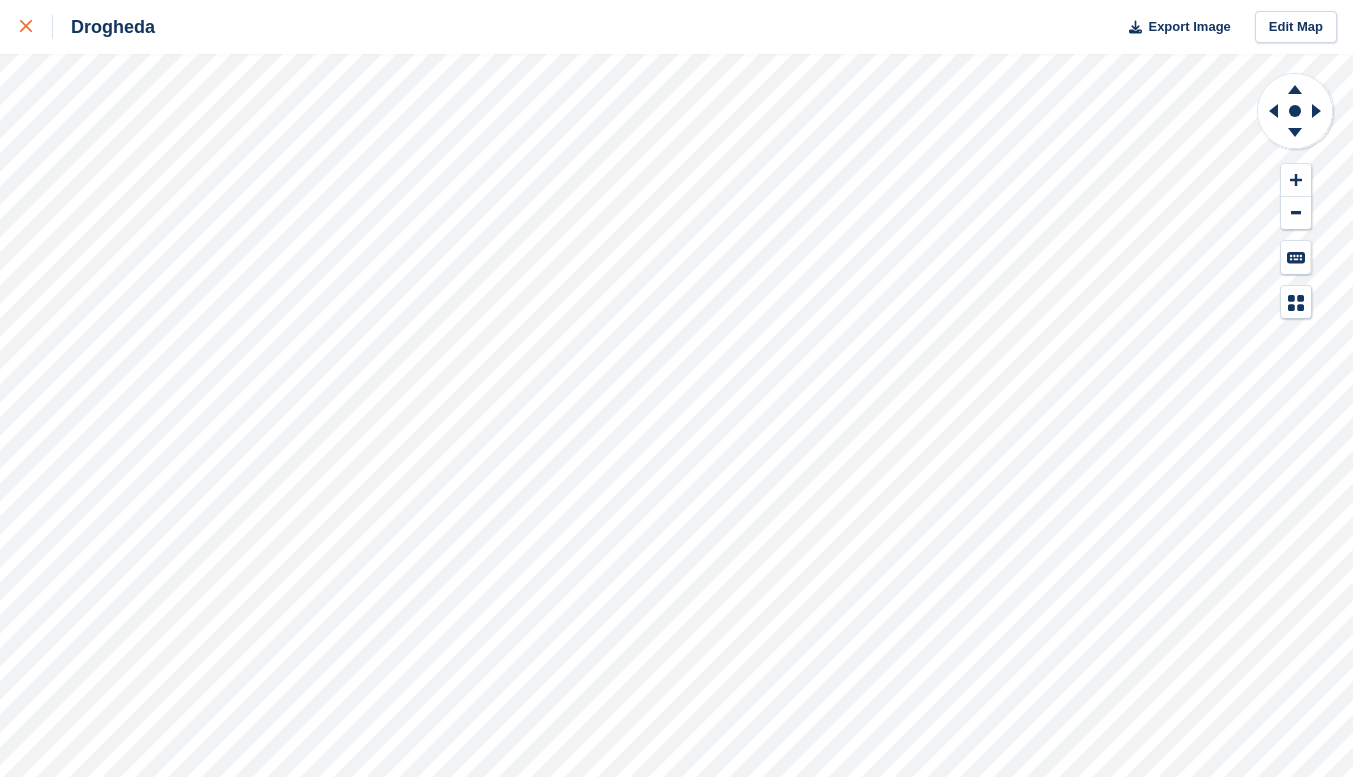 click 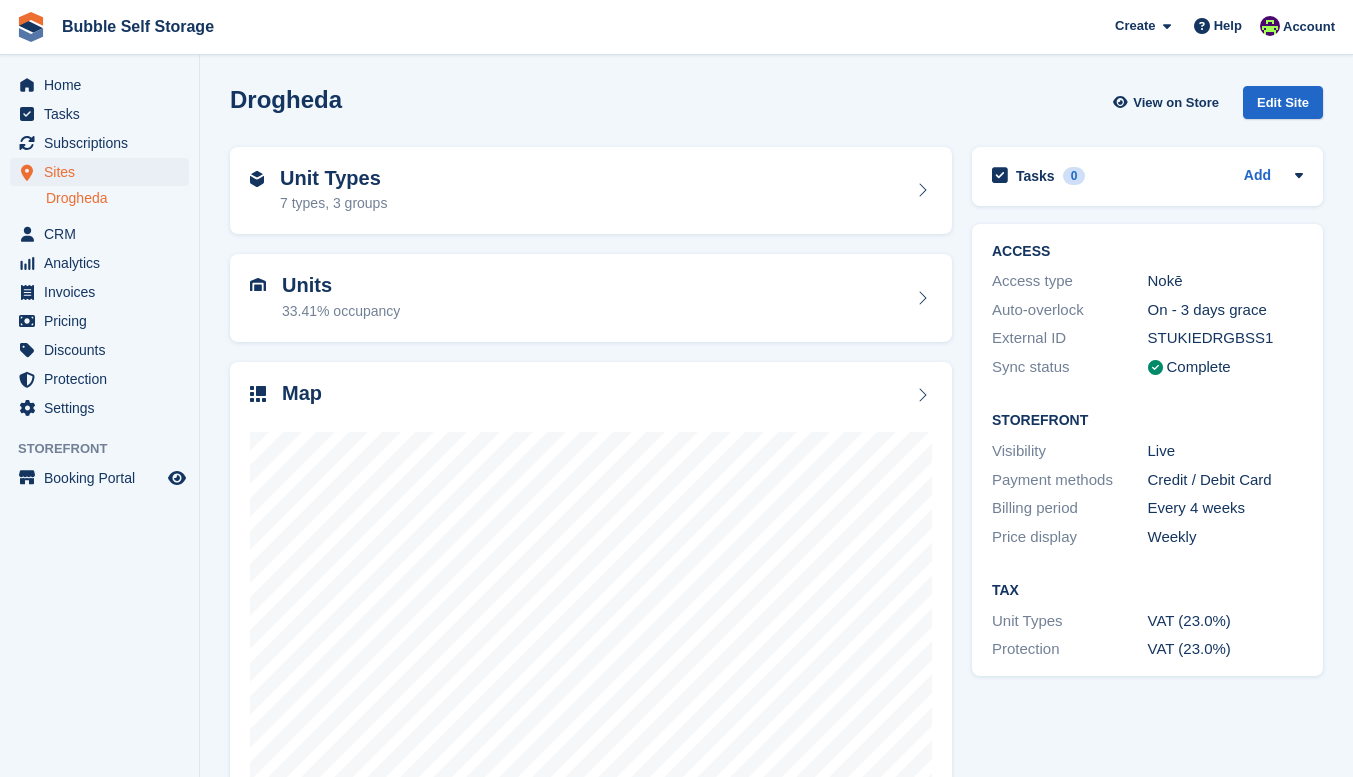 scroll, scrollTop: 0, scrollLeft: 0, axis: both 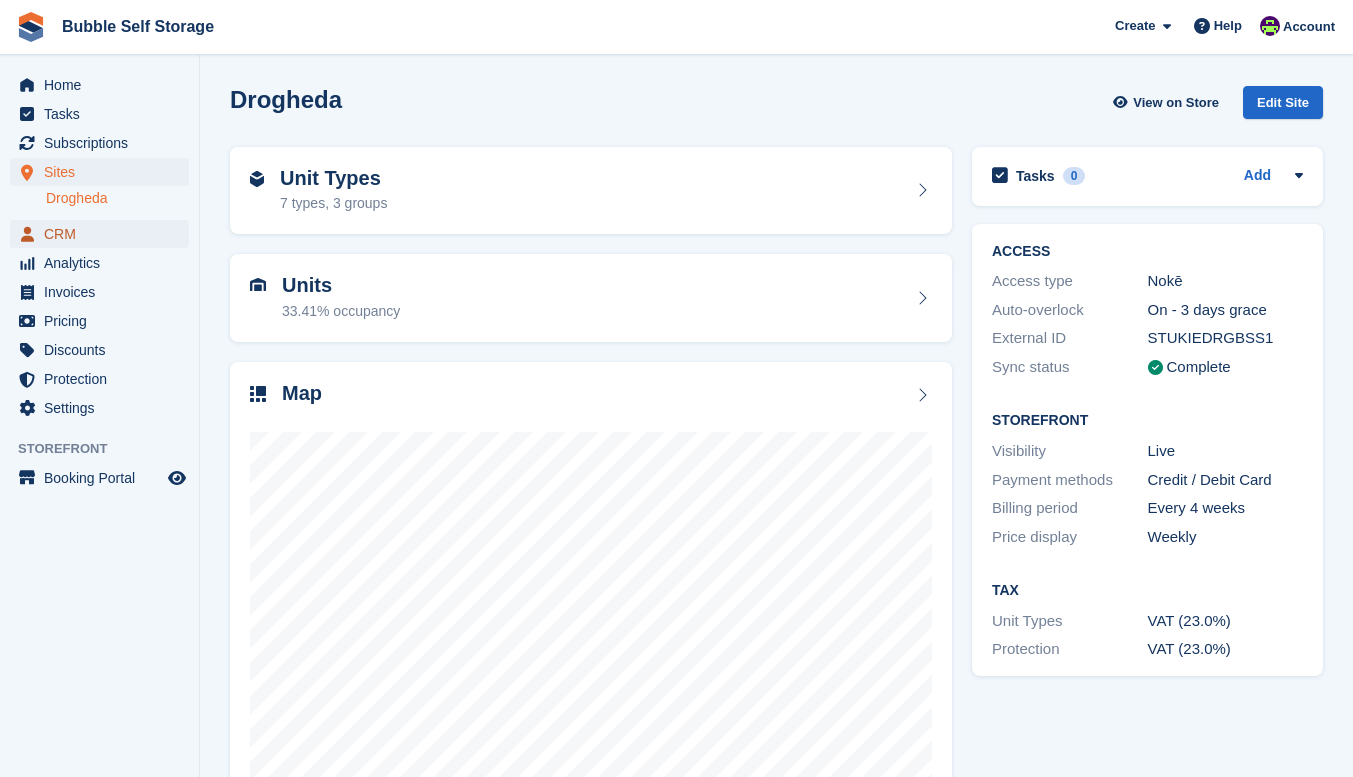 click on "CRM" at bounding box center [104, 234] 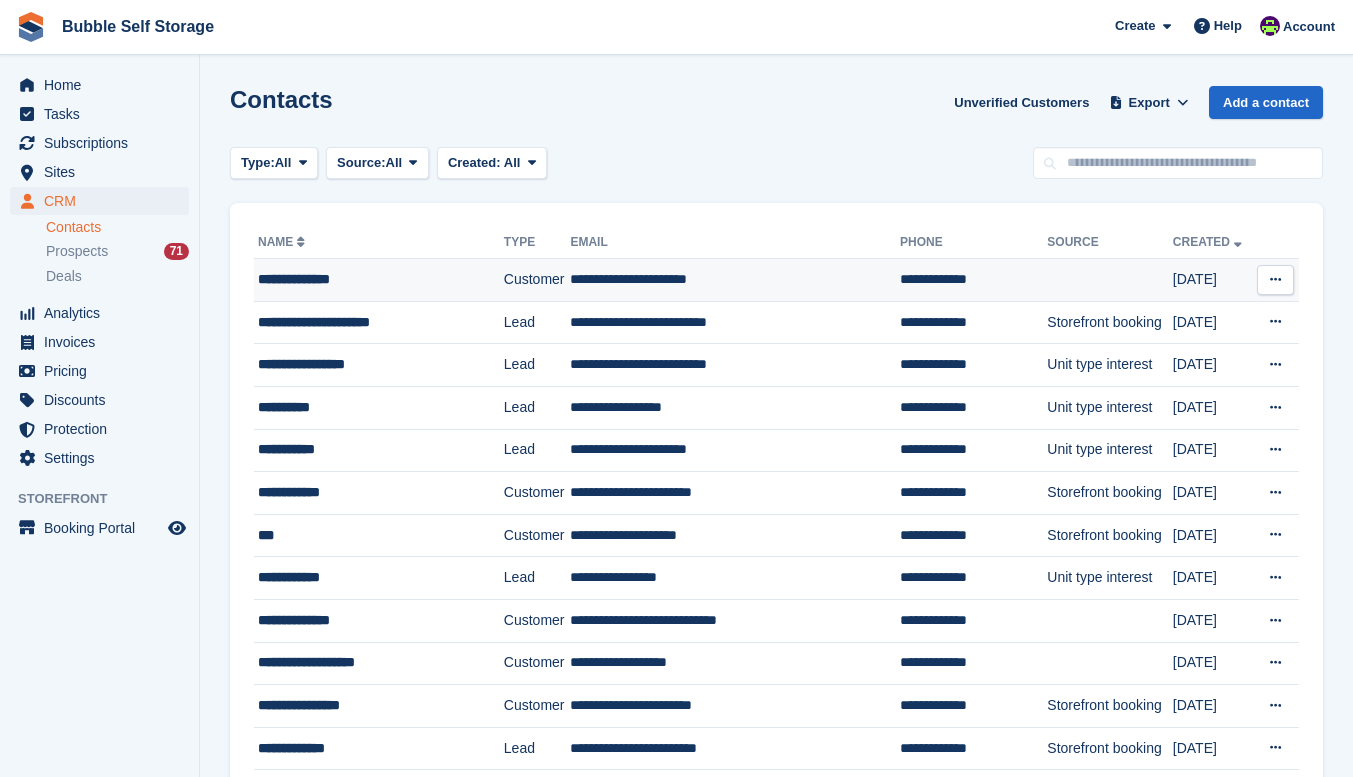 scroll, scrollTop: 0, scrollLeft: 0, axis: both 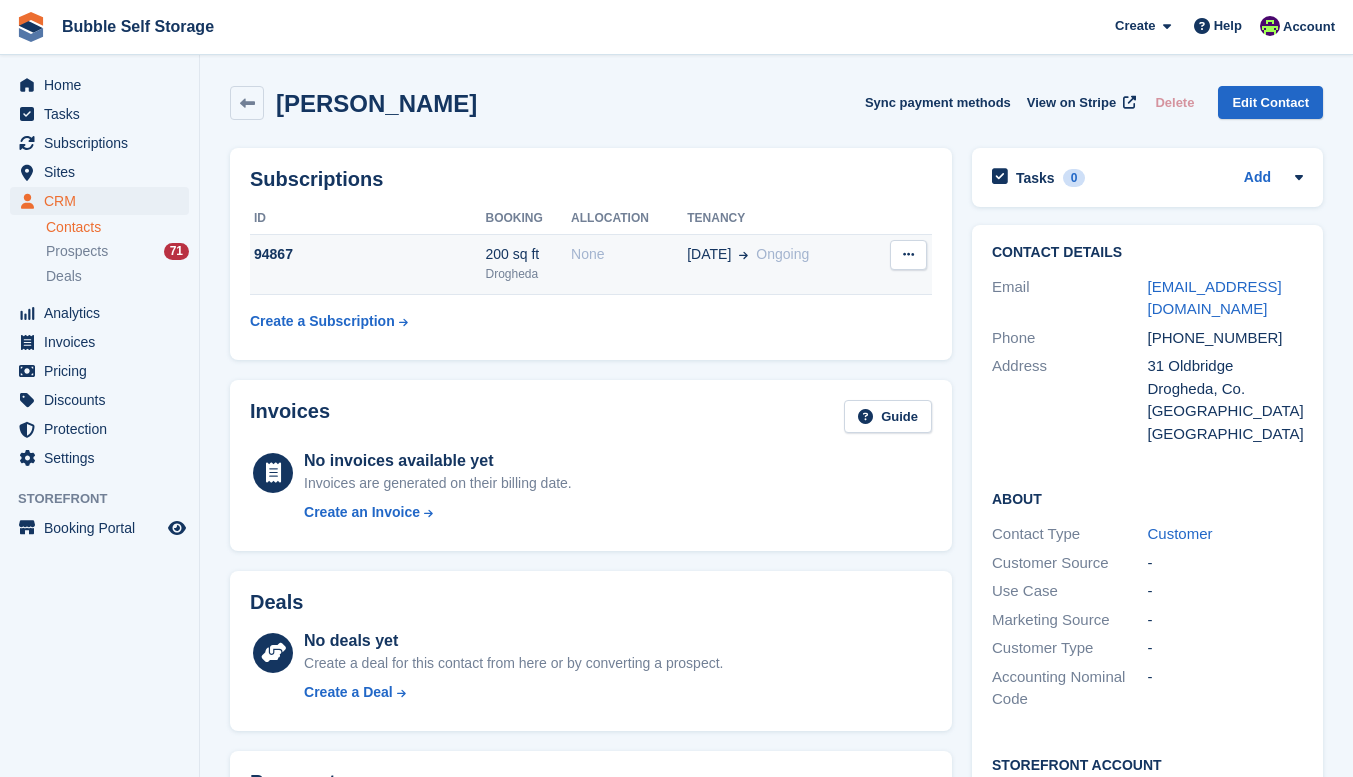 click at bounding box center [908, 255] 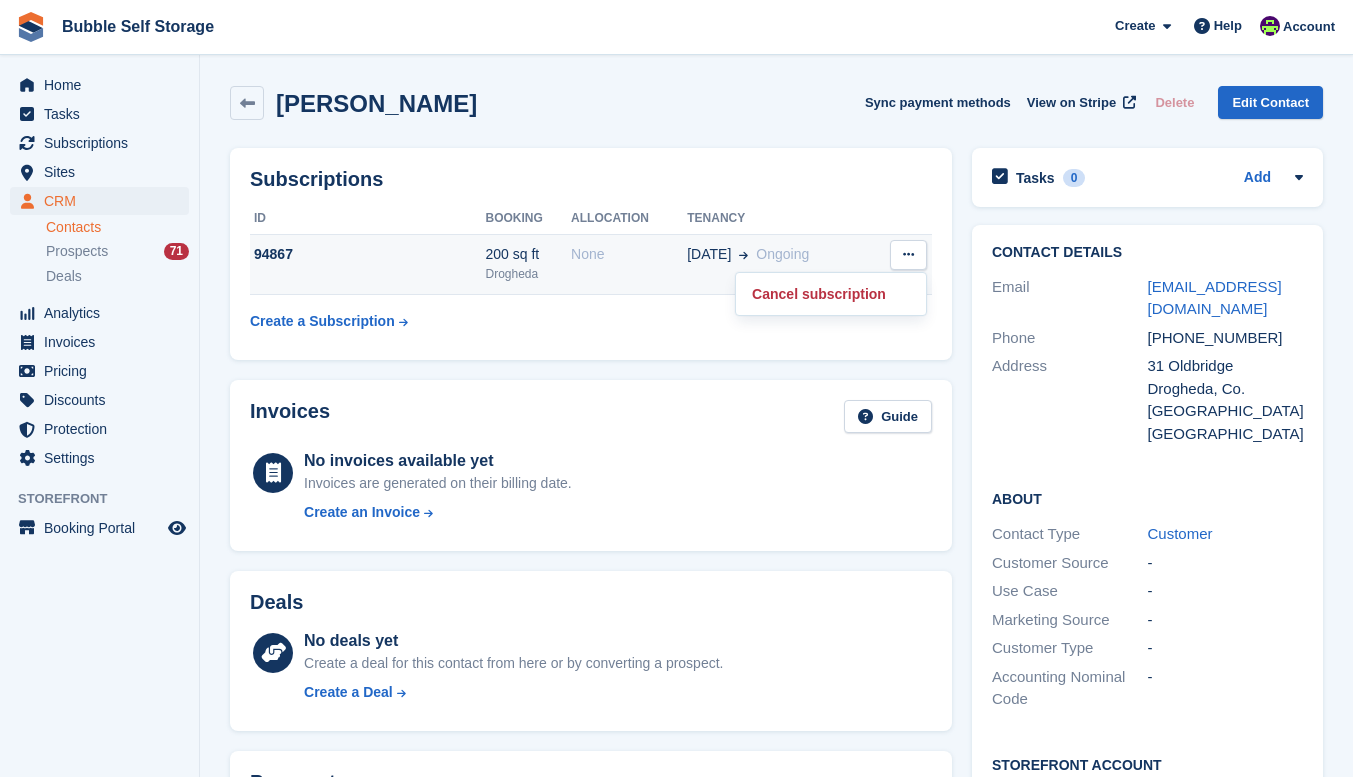 click on "None" at bounding box center (629, 254) 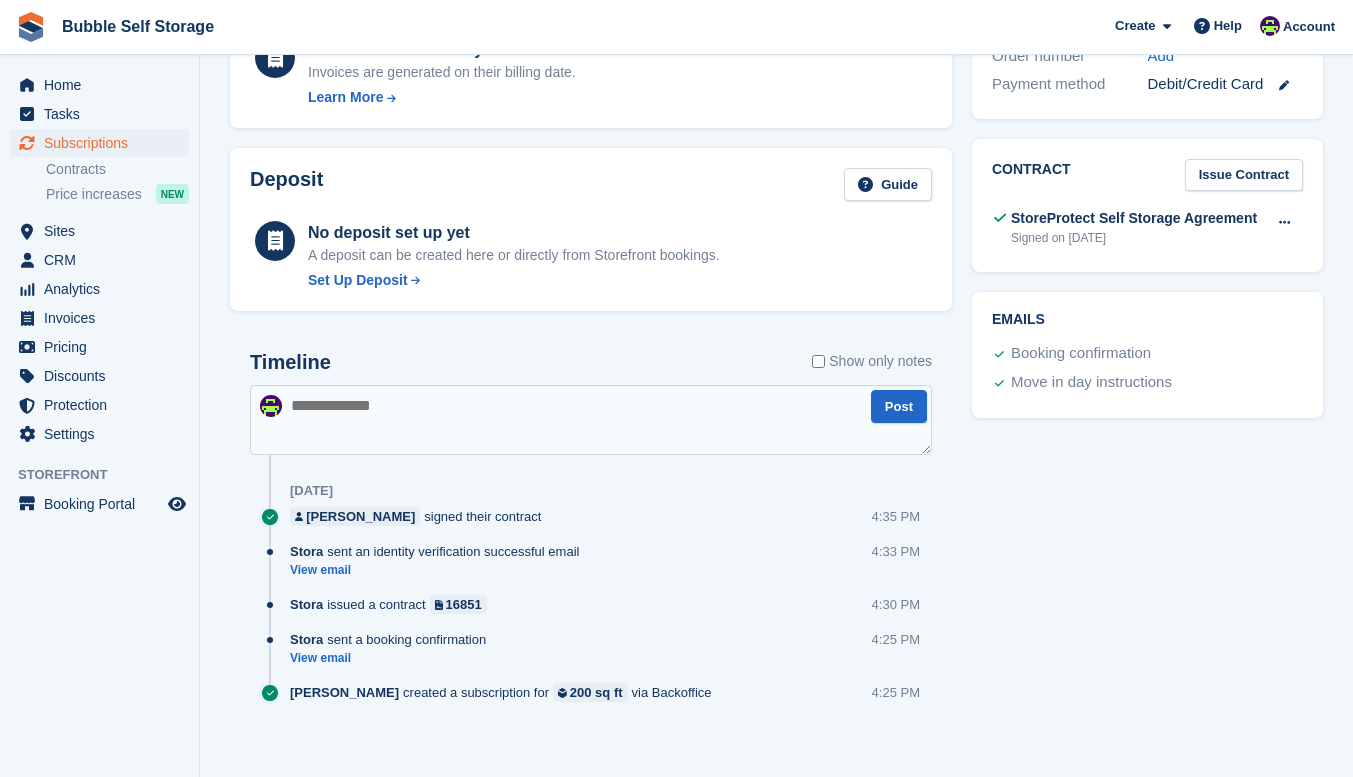 scroll, scrollTop: 677, scrollLeft: 0, axis: vertical 